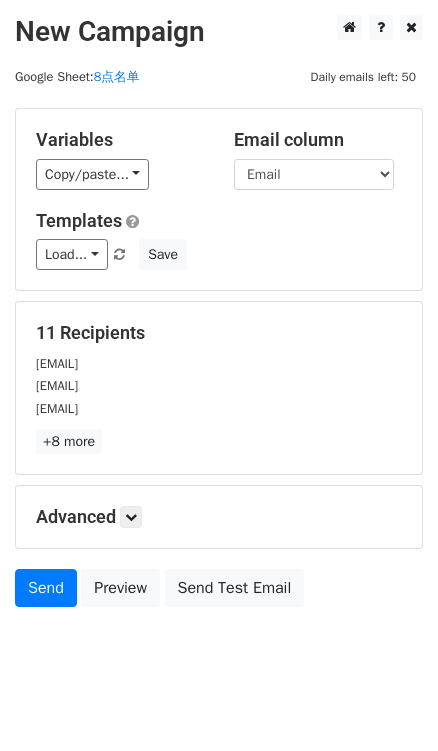 scroll, scrollTop: 0, scrollLeft: 0, axis: both 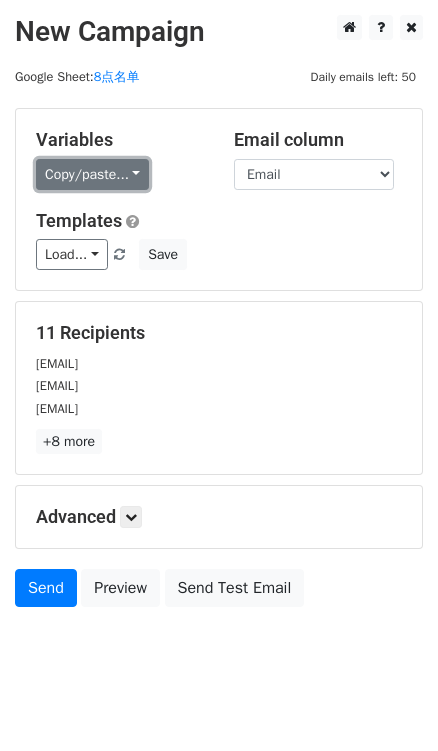 click on "Copy/paste..." at bounding box center [92, 174] 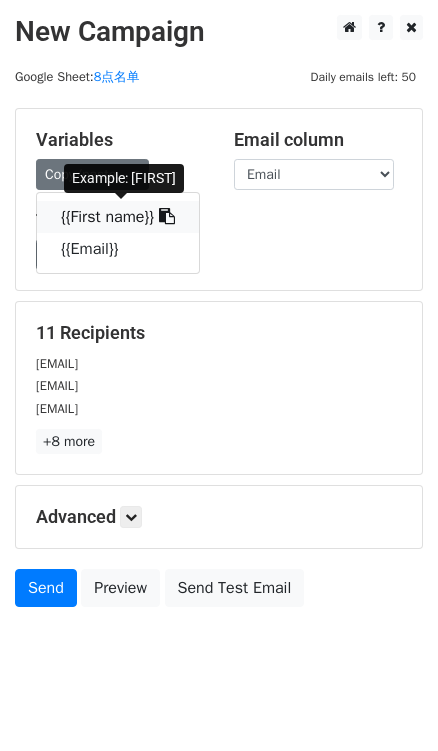 click at bounding box center (167, 216) 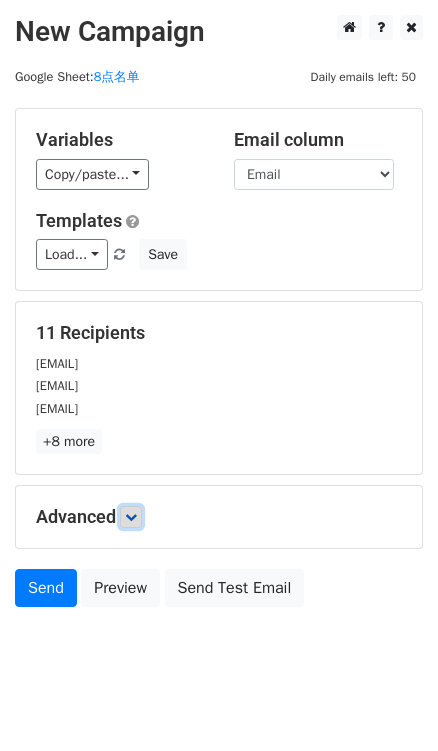 click at bounding box center [131, 517] 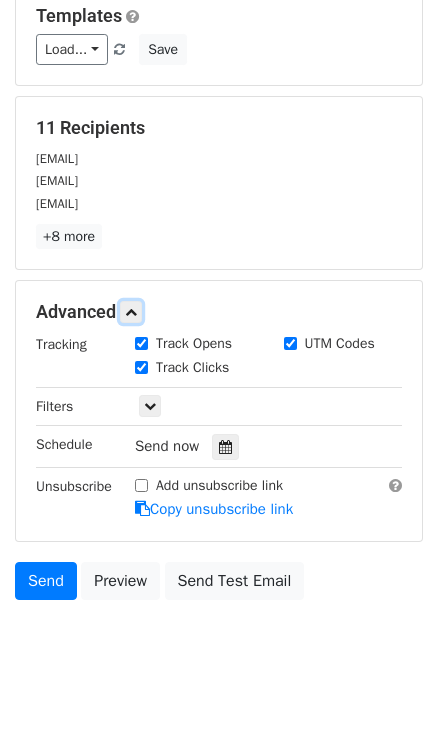 scroll, scrollTop: 220, scrollLeft: 0, axis: vertical 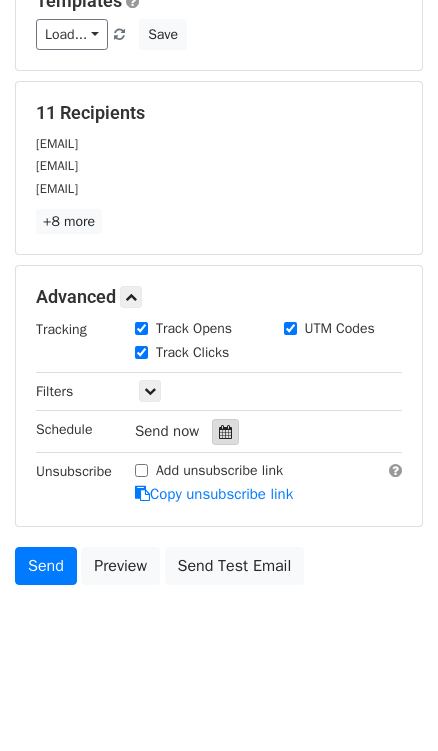 click at bounding box center (225, 432) 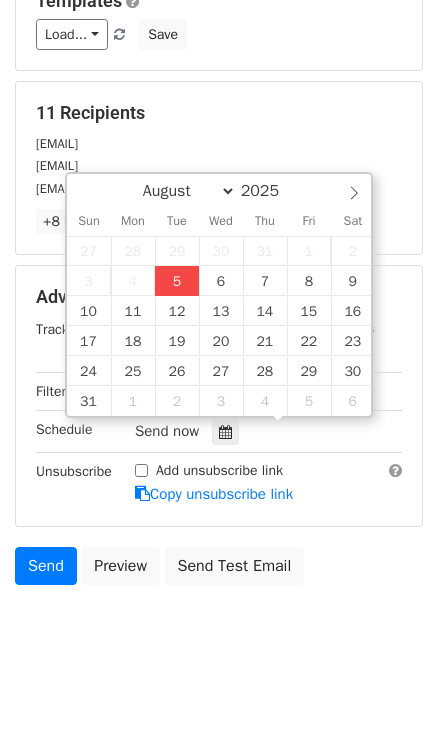 type on "2025-08-05 17:52" 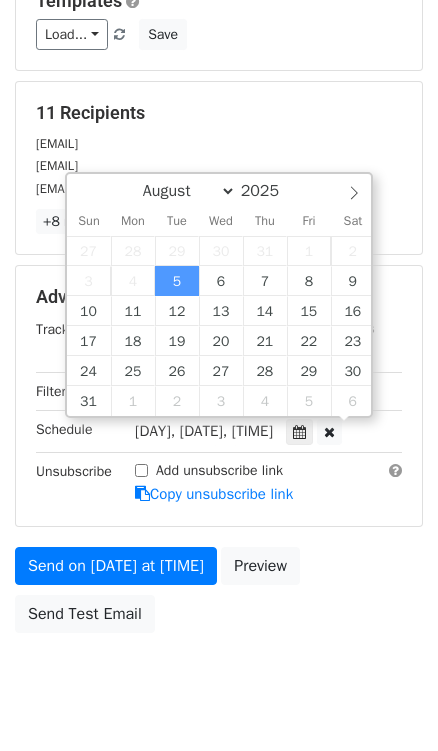 scroll, scrollTop: 0, scrollLeft: 0, axis: both 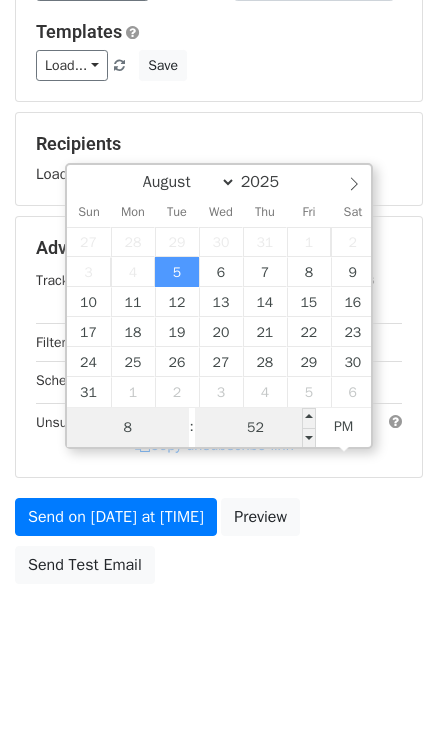 type on "8" 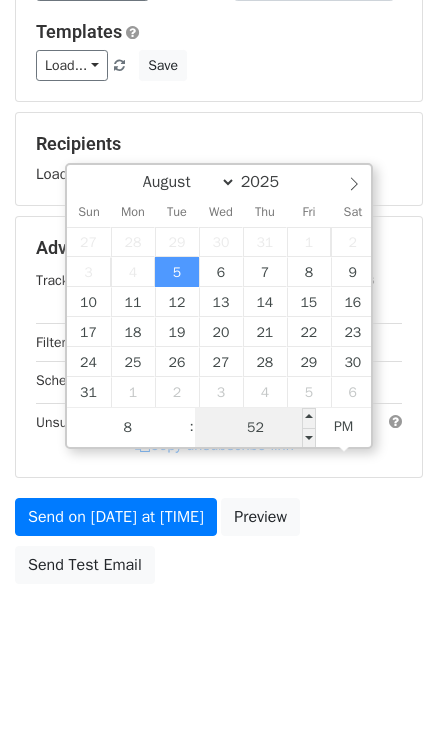 type on "2025-08-05 20:52" 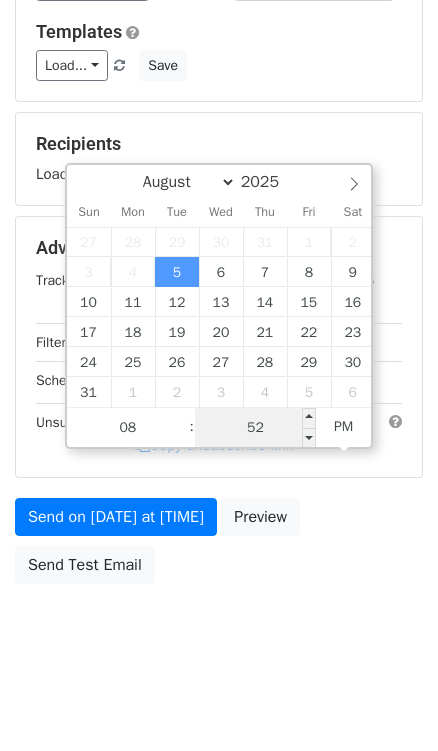 click on "52" at bounding box center [256, 428] 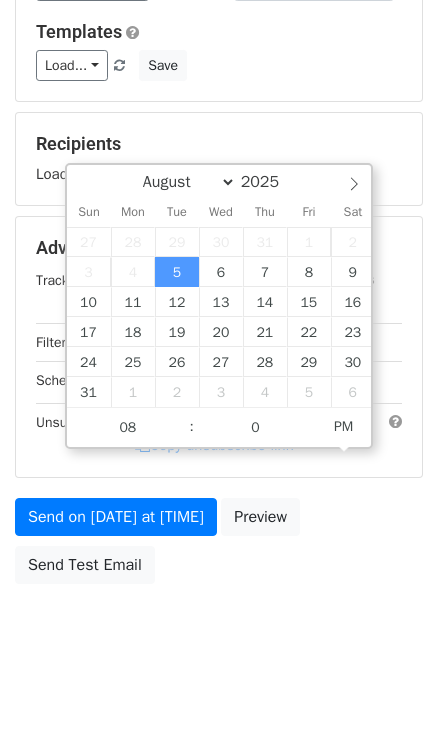 type on "2025-08-05 20:00" 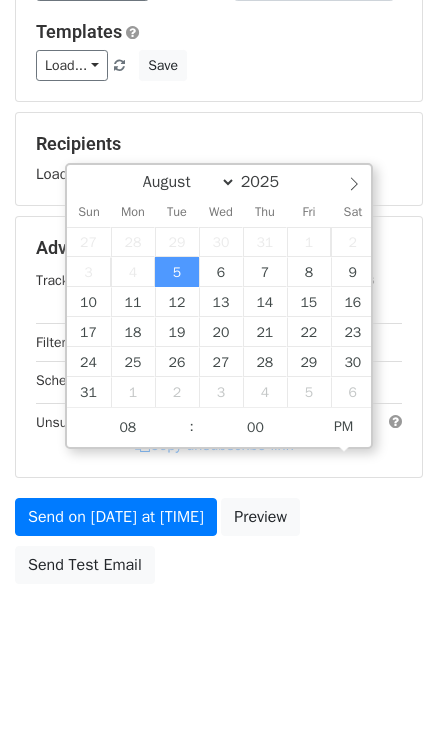click on "Variables
Copy/paste...
{{First name}}
{{Email}}
Email column
First name
Email
Templates
Load...
No templates saved
Save" at bounding box center (219, 10) 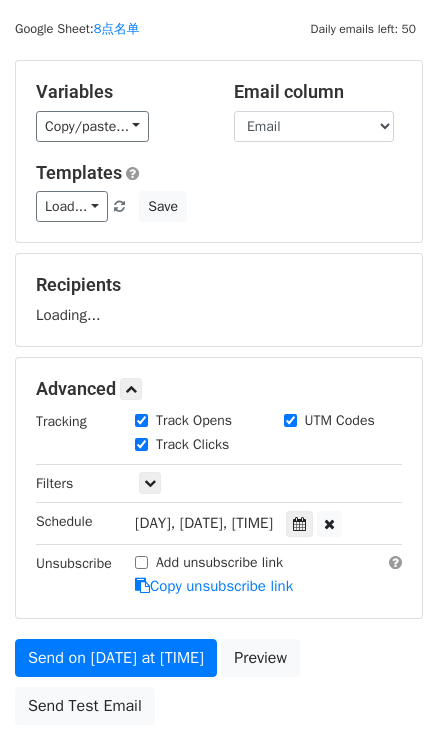 scroll, scrollTop: 90, scrollLeft: 0, axis: vertical 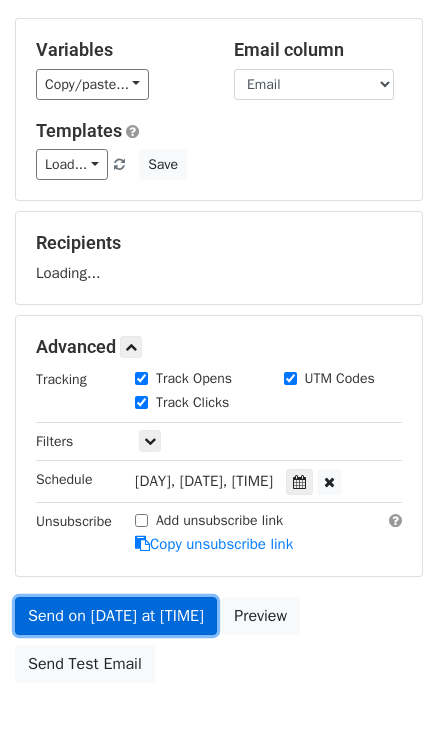 click on "Send on Aug 5 at 8:00pm" at bounding box center (116, 616) 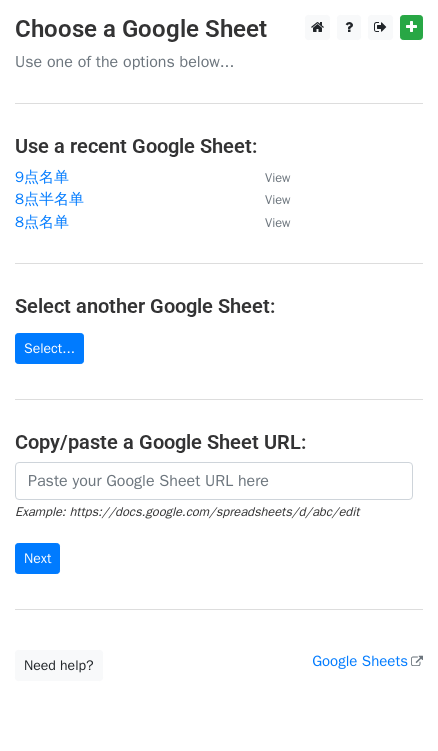 scroll, scrollTop: 0, scrollLeft: 0, axis: both 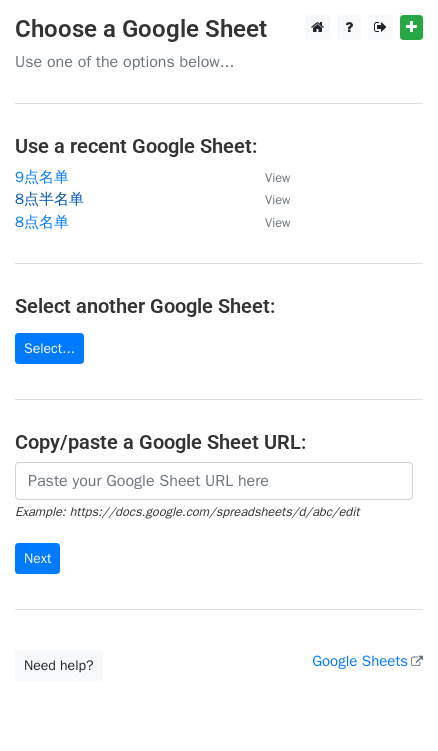 click on "8点半名单" at bounding box center [49, 199] 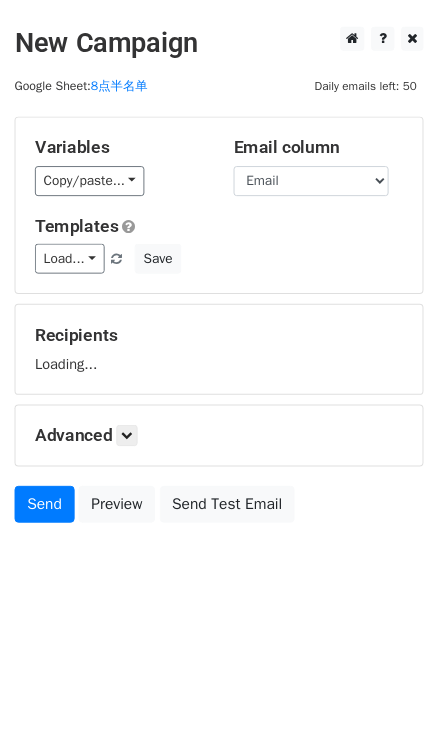 scroll, scrollTop: 0, scrollLeft: 0, axis: both 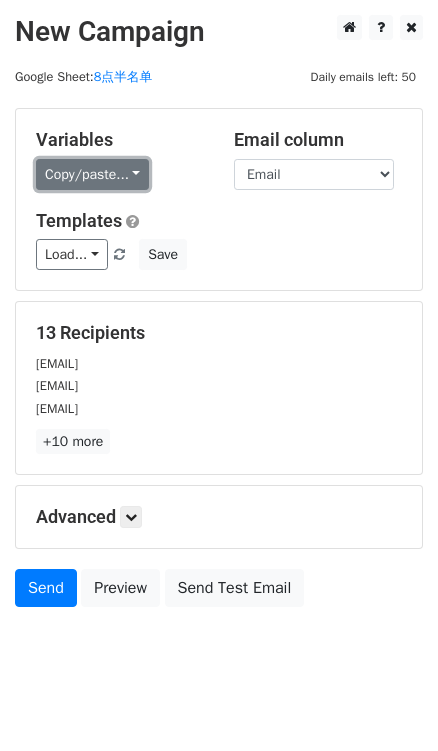 click on "Copy/paste..." at bounding box center [92, 174] 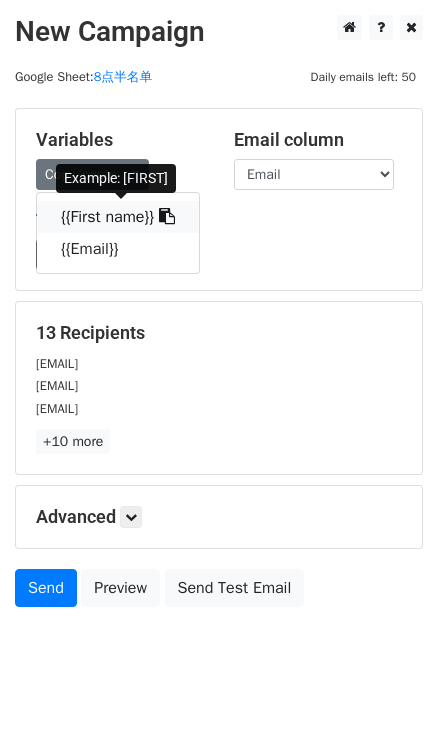 click at bounding box center (167, 216) 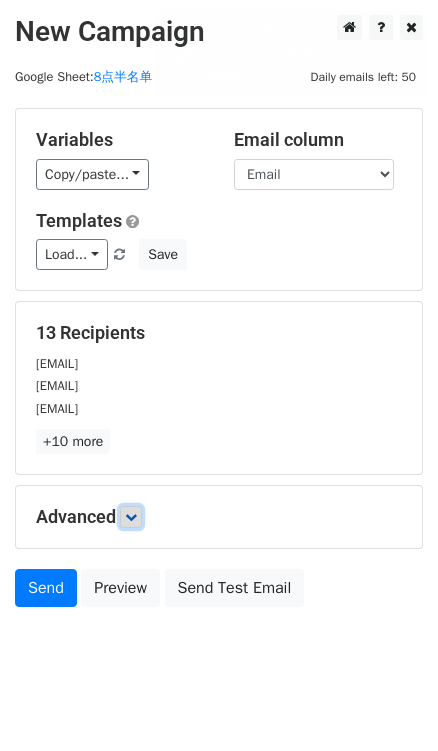 click at bounding box center (131, 517) 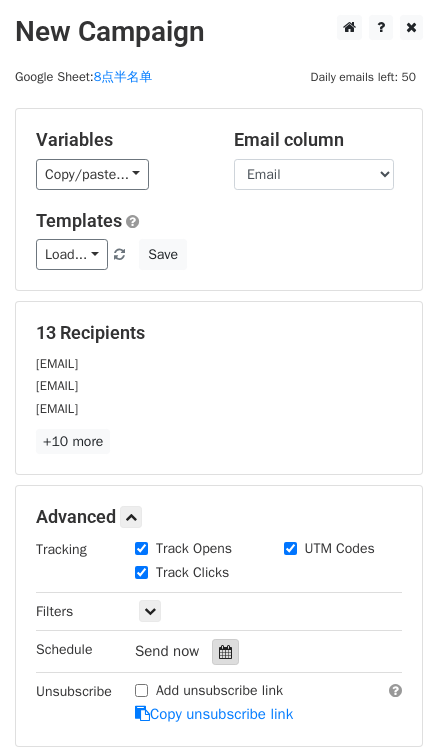 click at bounding box center [225, 652] 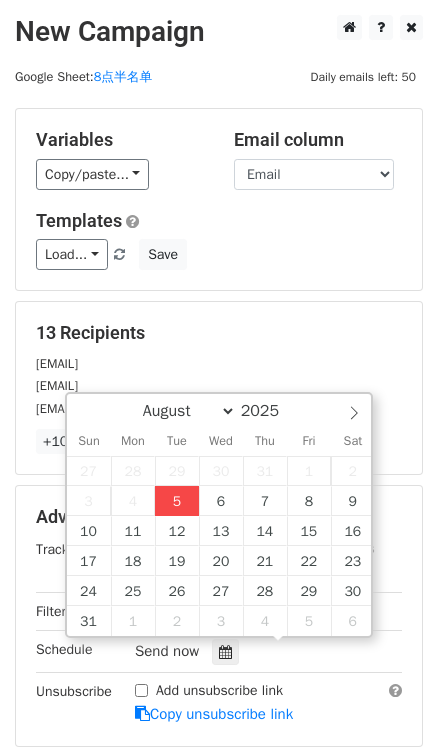 type on "2025-08-05 17:53" 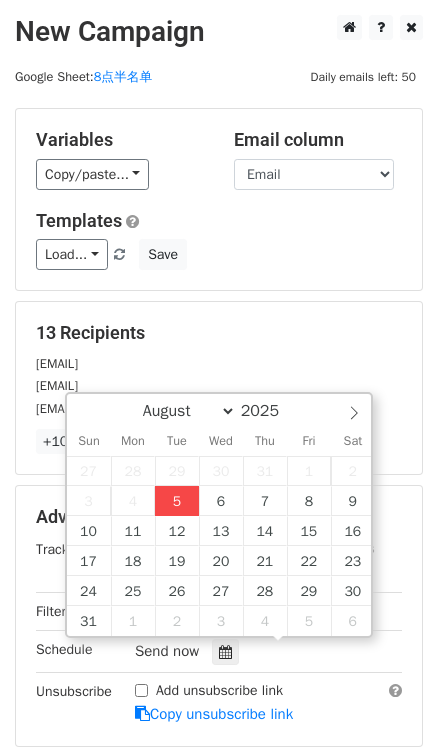 type on "05" 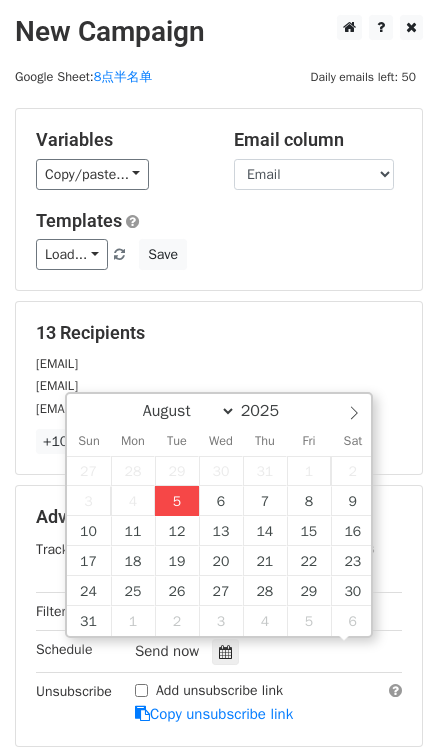 scroll, scrollTop: 0, scrollLeft: 0, axis: both 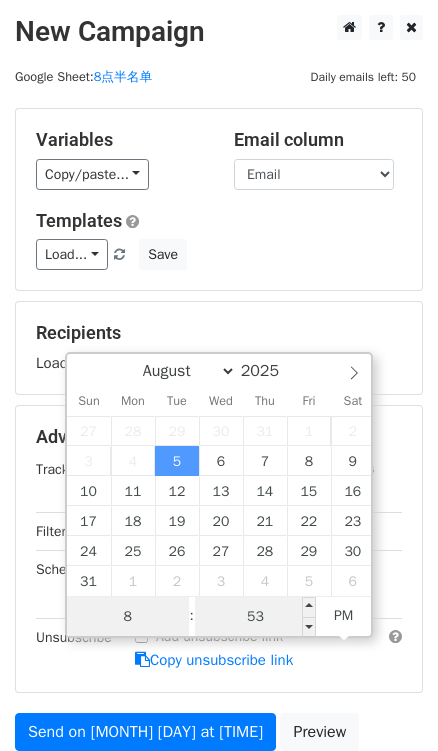 type on "8" 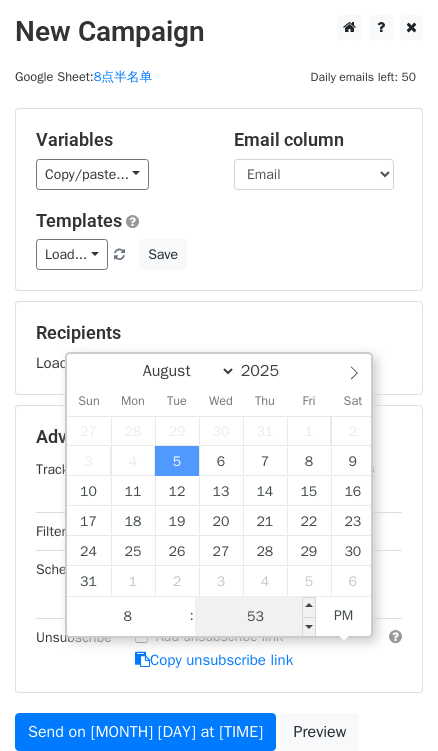 type on "2025-08-05 20:53" 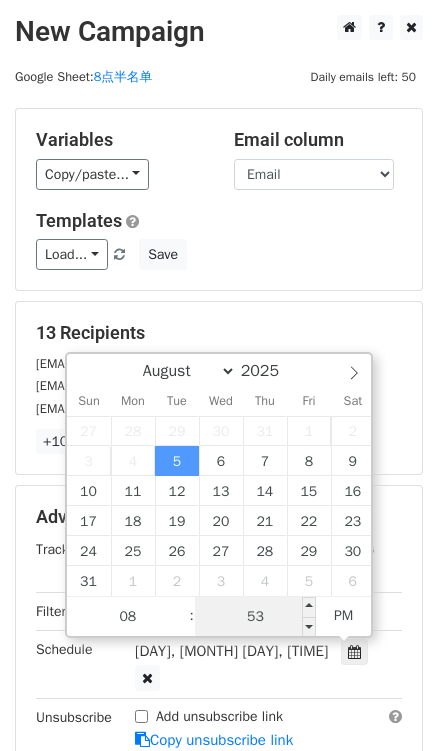 click on "53" at bounding box center (256, 617) 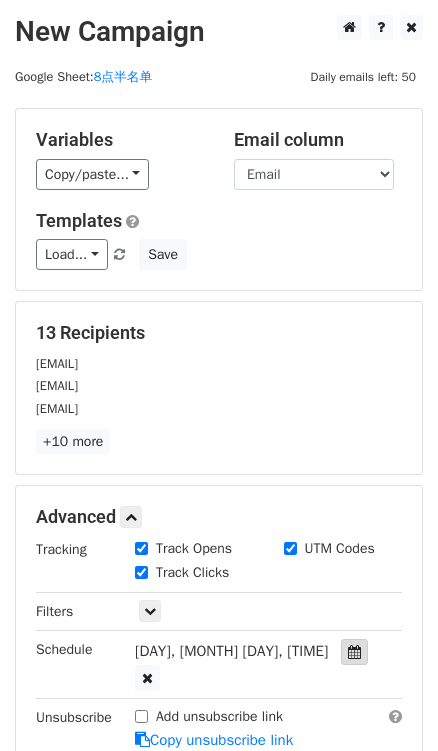 click at bounding box center [354, 652] 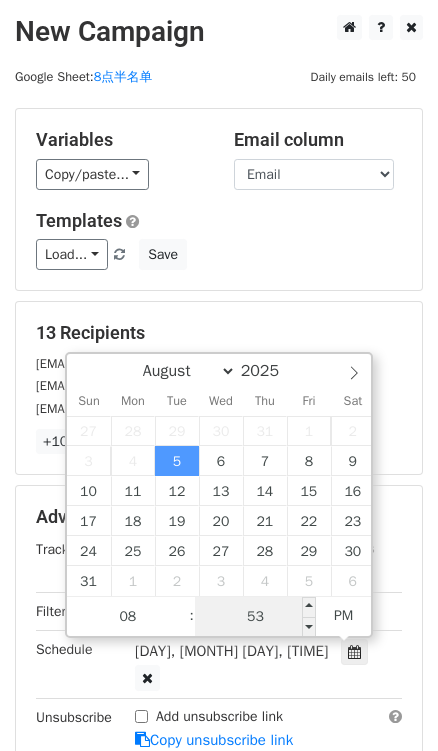 click on "53" at bounding box center [256, 617] 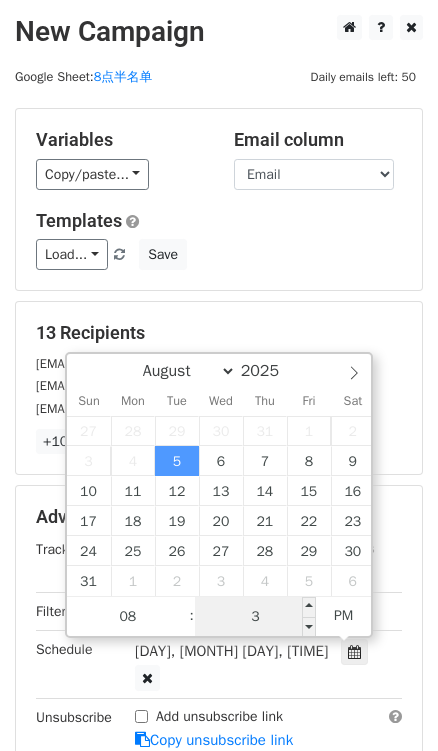 type on "30" 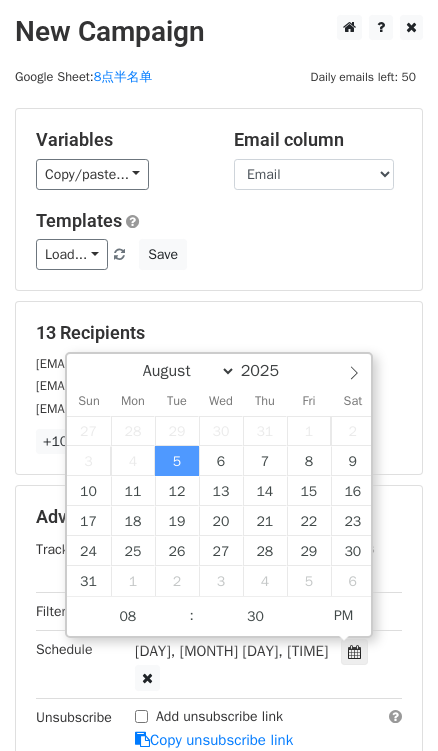 type on "2025-08-05 20:30" 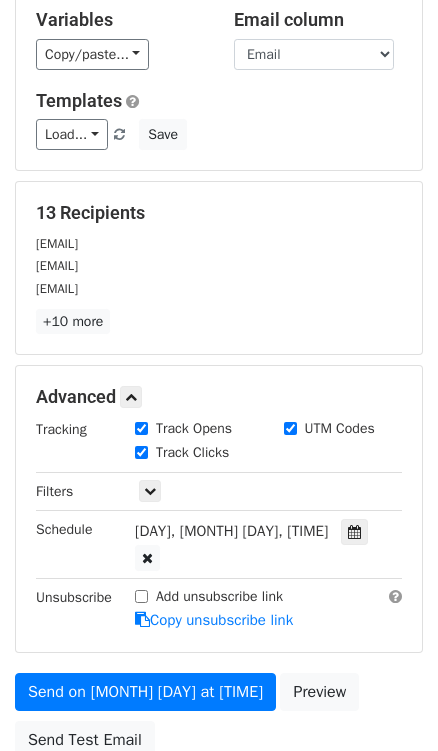 scroll, scrollTop: 269, scrollLeft: 0, axis: vertical 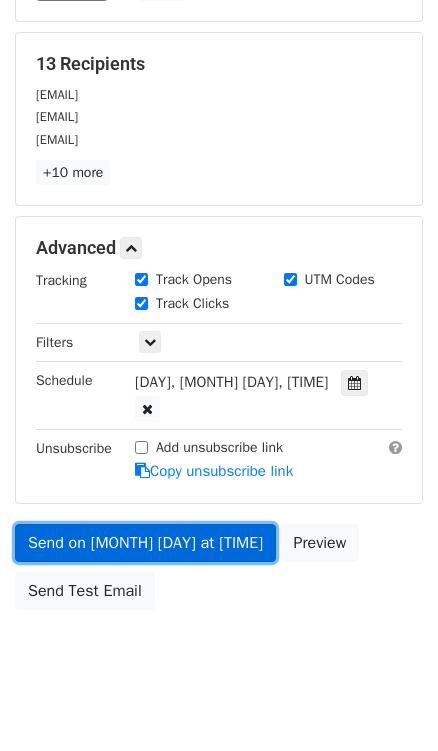 click on "Send on Aug 5 at 8:30pm" at bounding box center (145, 543) 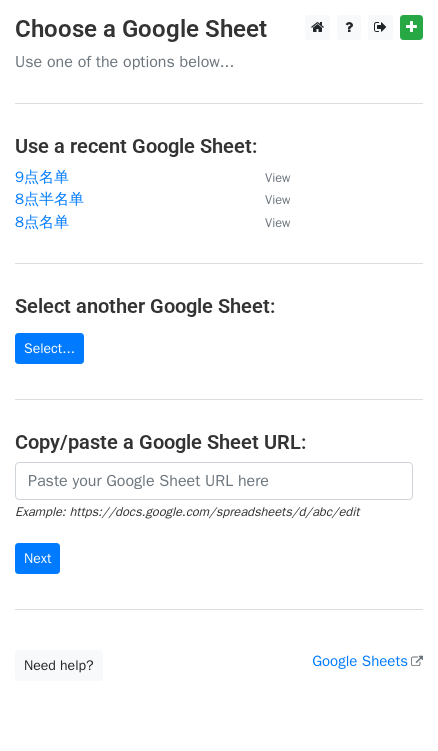 scroll, scrollTop: 0, scrollLeft: 0, axis: both 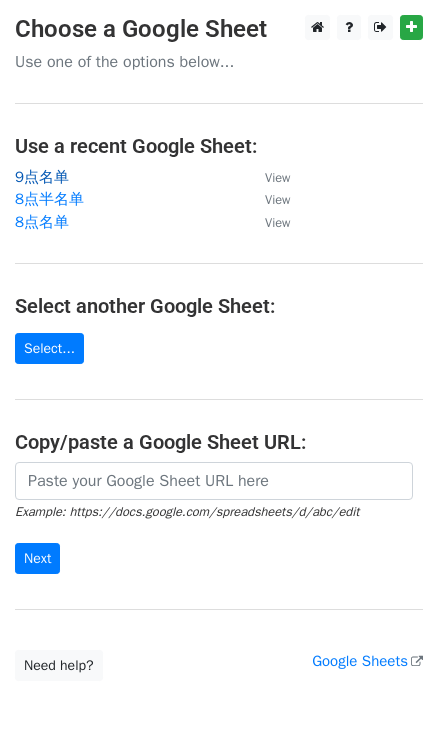 click on "9点名单" at bounding box center (42, 177) 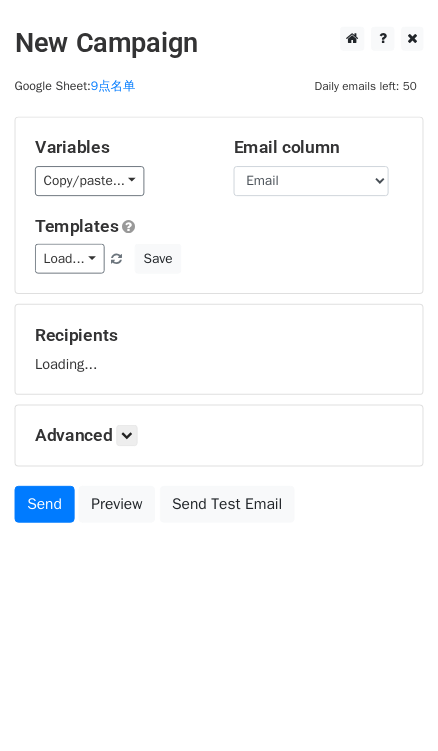 scroll, scrollTop: 0, scrollLeft: 0, axis: both 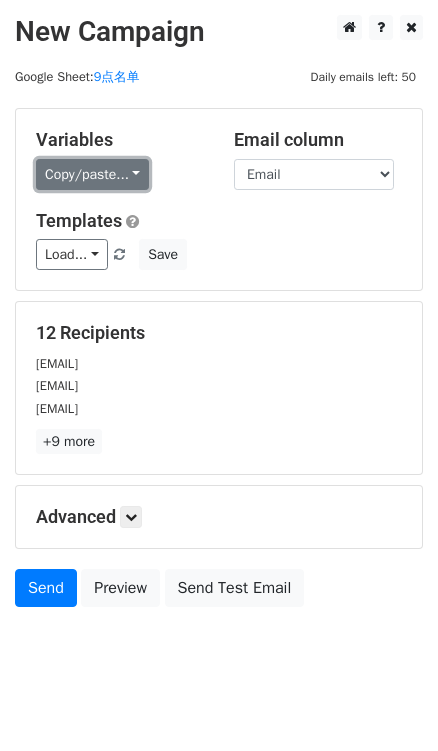 click on "Copy/paste..." at bounding box center [92, 174] 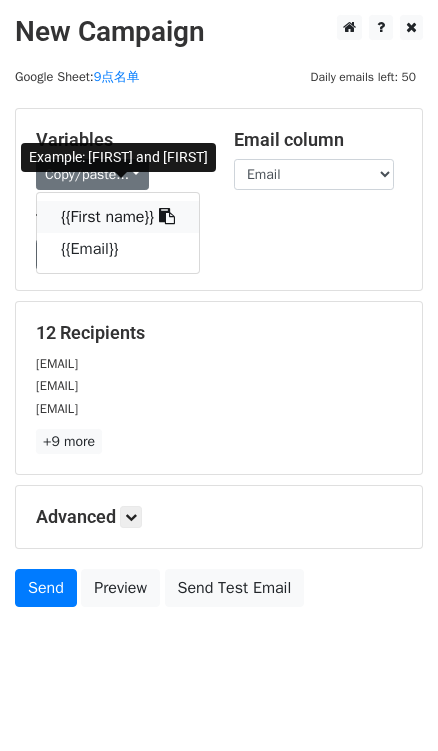 click on "{{First name}}" at bounding box center [118, 217] 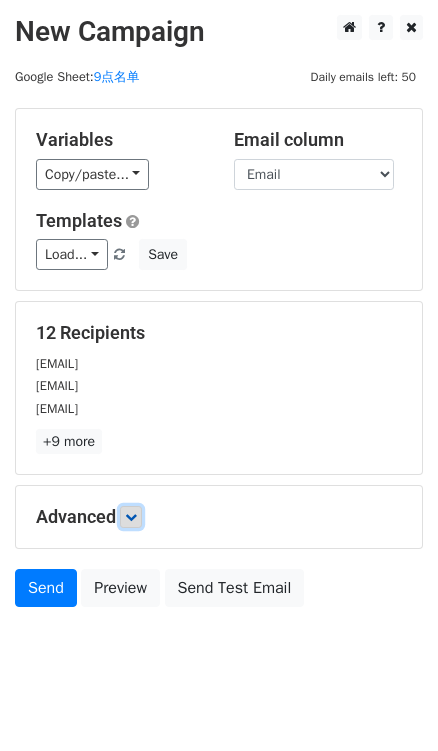 click at bounding box center (131, 517) 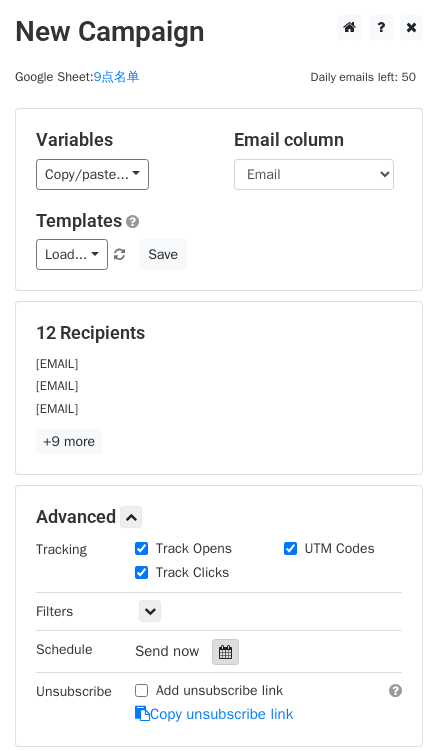 click at bounding box center (225, 652) 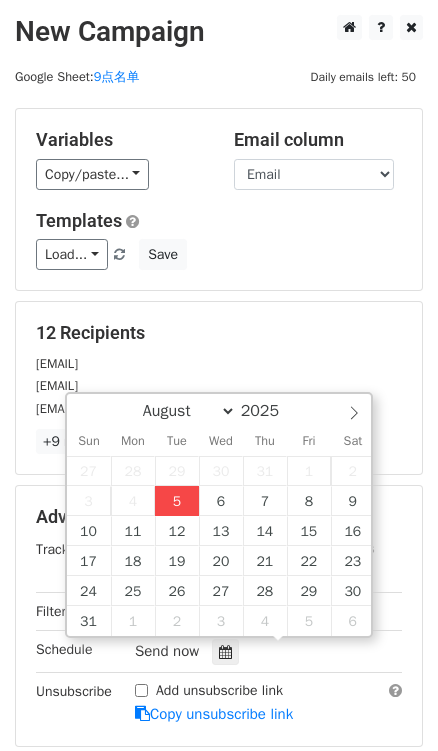 type on "[DATE] [TIME]" 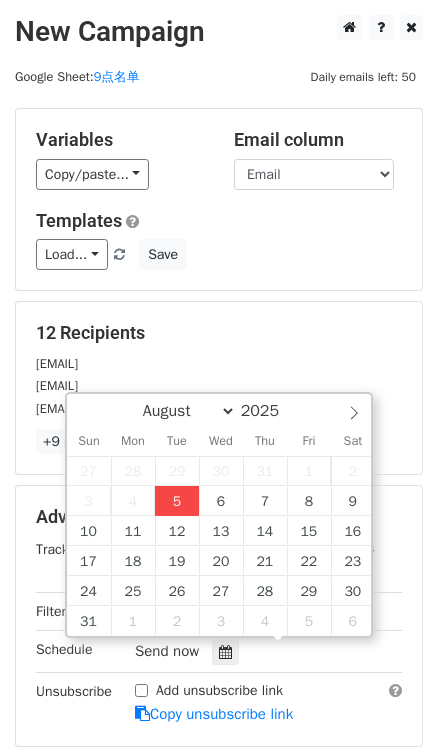 type on "05" 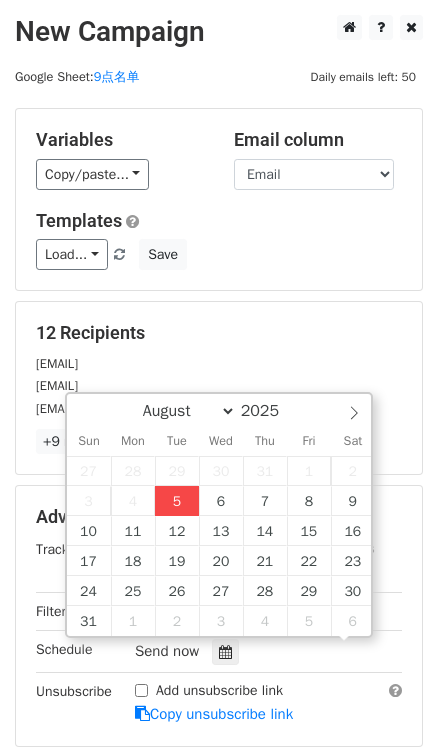 scroll, scrollTop: 0, scrollLeft: 0, axis: both 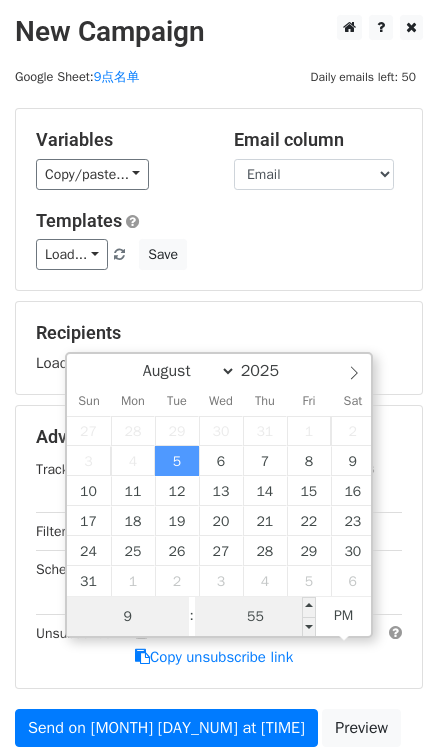 type on "9" 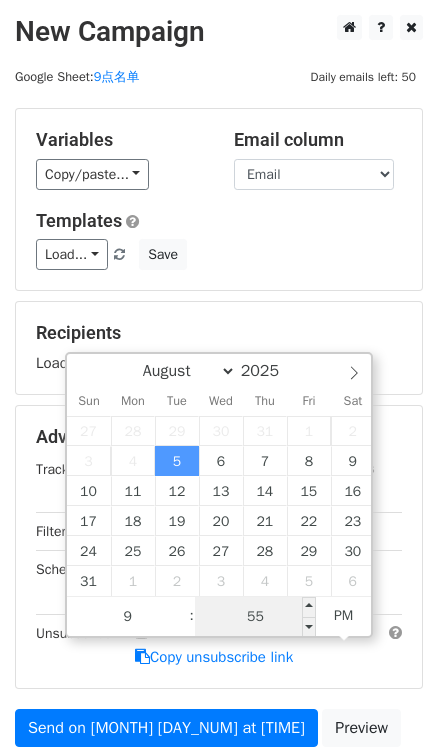 type on "[DATE] [TIME]" 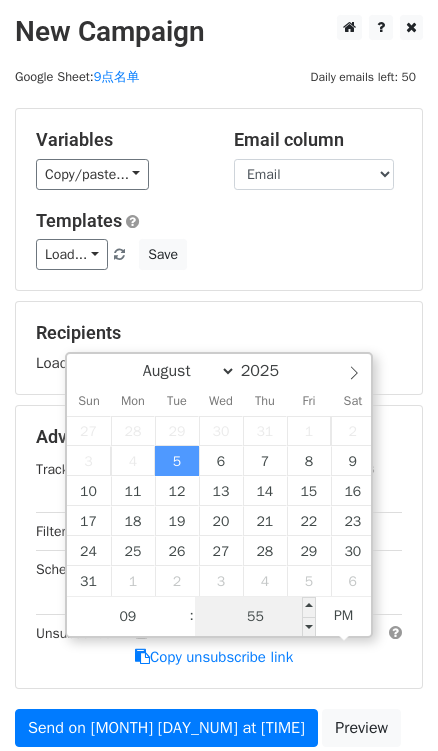 click on "55" at bounding box center (256, 617) 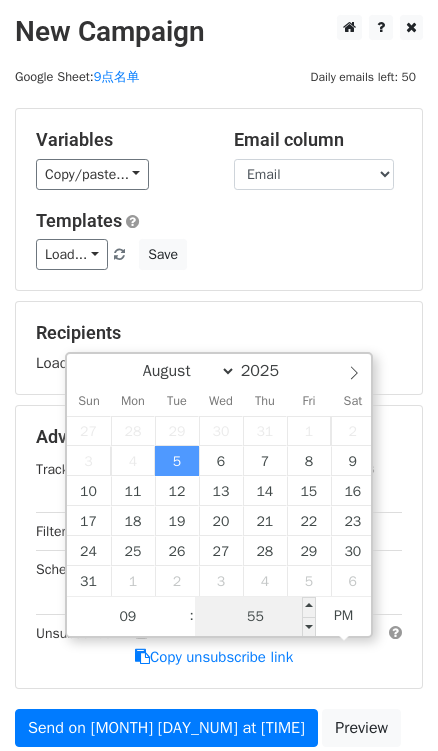 type on "0" 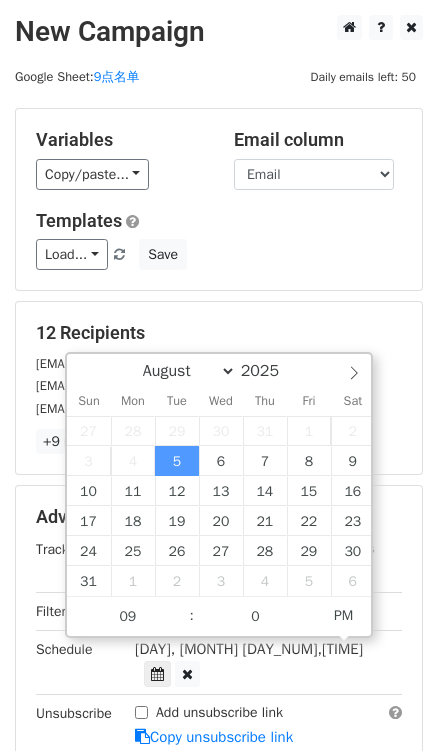 type on "[DATE] [TIME]" 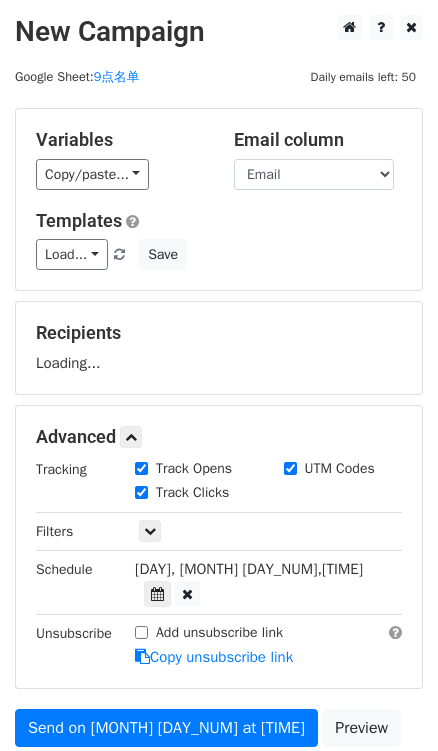 click on "Templates
Load...
No templates saved
Save" at bounding box center [219, 240] 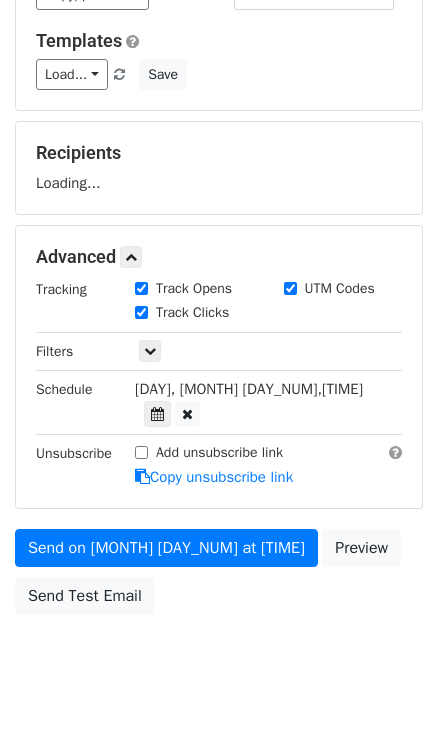 scroll, scrollTop: 189, scrollLeft: 0, axis: vertical 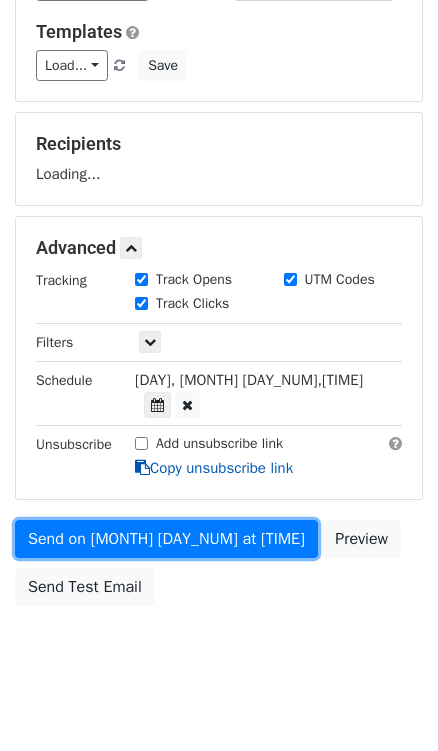 click on "Variables
Copy/paste...
{{[FIRST NAME]}}
{{[EMAIL]}}
Email column
First name
Email
Templates
Load...
No templates saved
Save
Recipients Loading...
Advanced
Tracking
Track Opens
UTM Codes
Track Clicks
Filters
Only include spreadsheet rows that match the following filters:
Schedule
[DAY], [MONTH] [DAY_NUM],[TIME]
[DATE] [TIME]
Unsubscribe
Add unsubscribe link
Copy unsubscribe link
Send on [MONTH] [DAY_NUM] at [TIME]
Preview
Send Test Email" at bounding box center [219, 267] 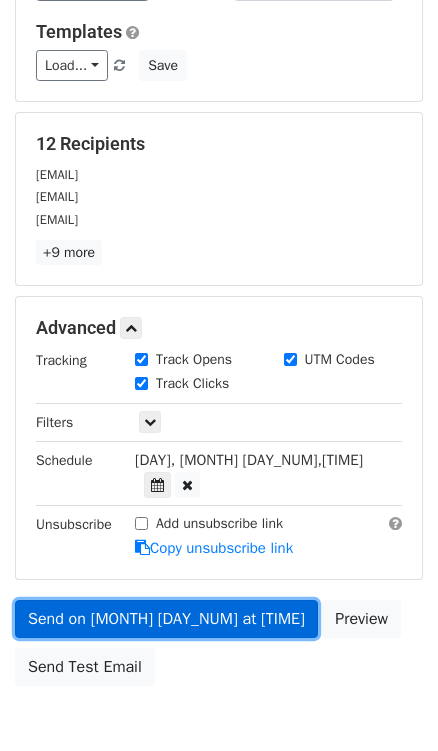 click on "Send on [MONTH] [DAY_NUM] at [TIME]" at bounding box center [166, 619] 